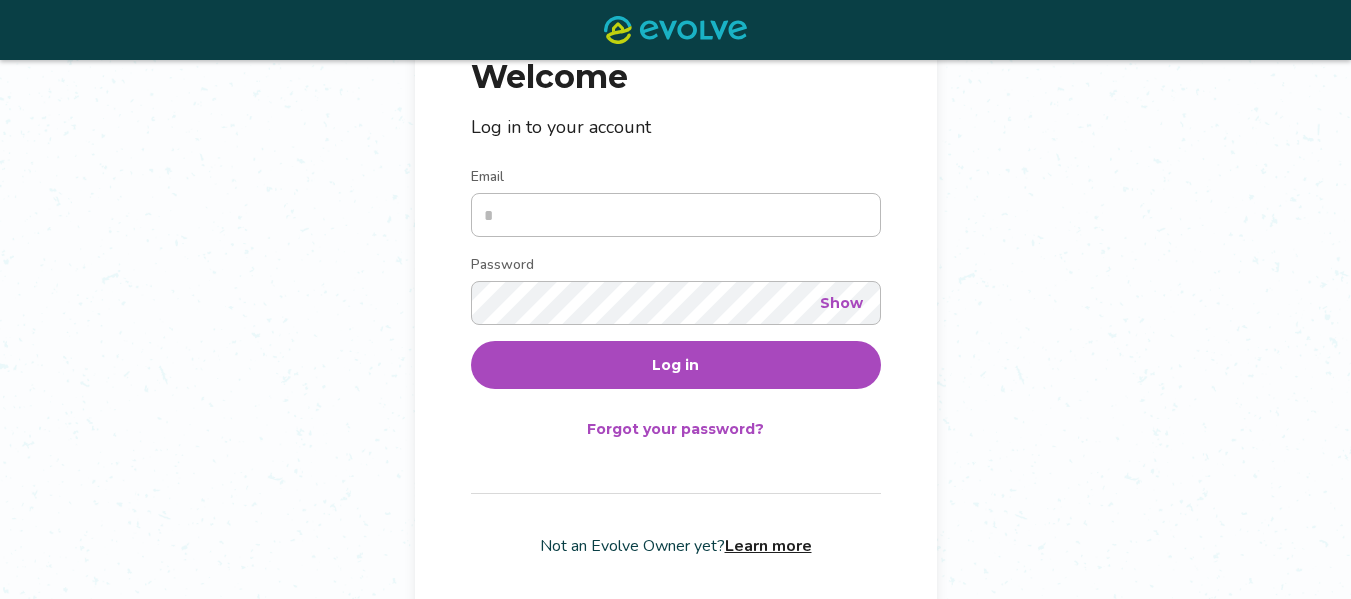 scroll, scrollTop: 224, scrollLeft: 0, axis: vertical 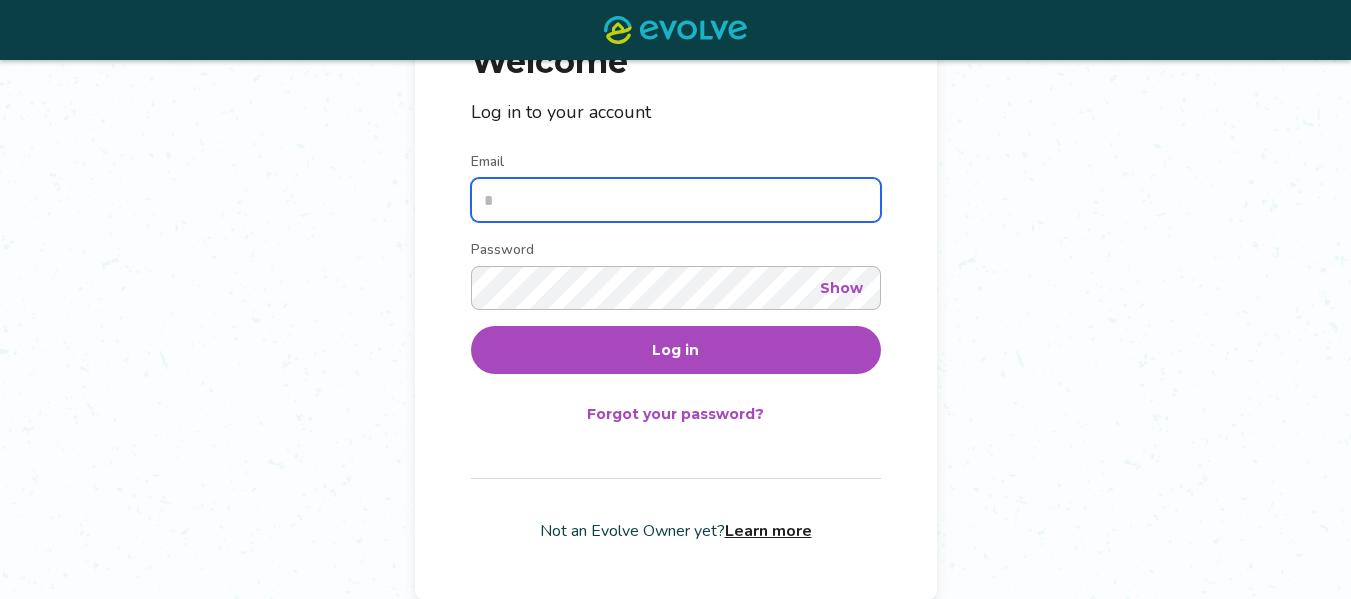 type on "**********" 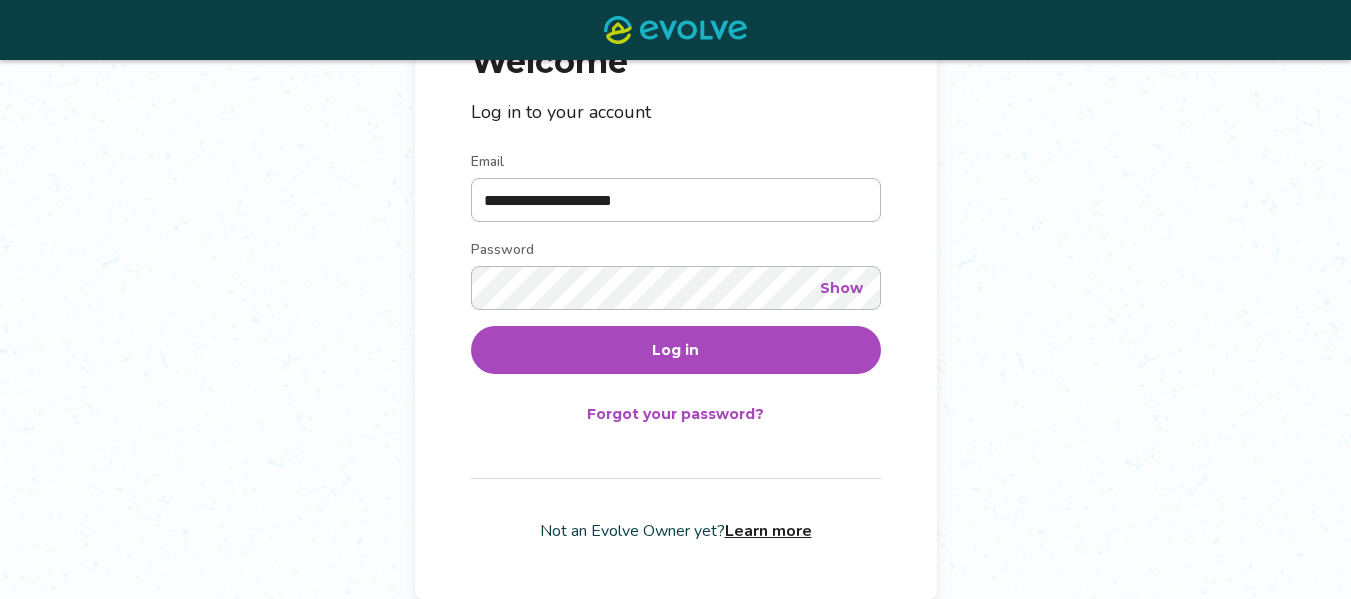 click on "Log in" at bounding box center [676, 350] 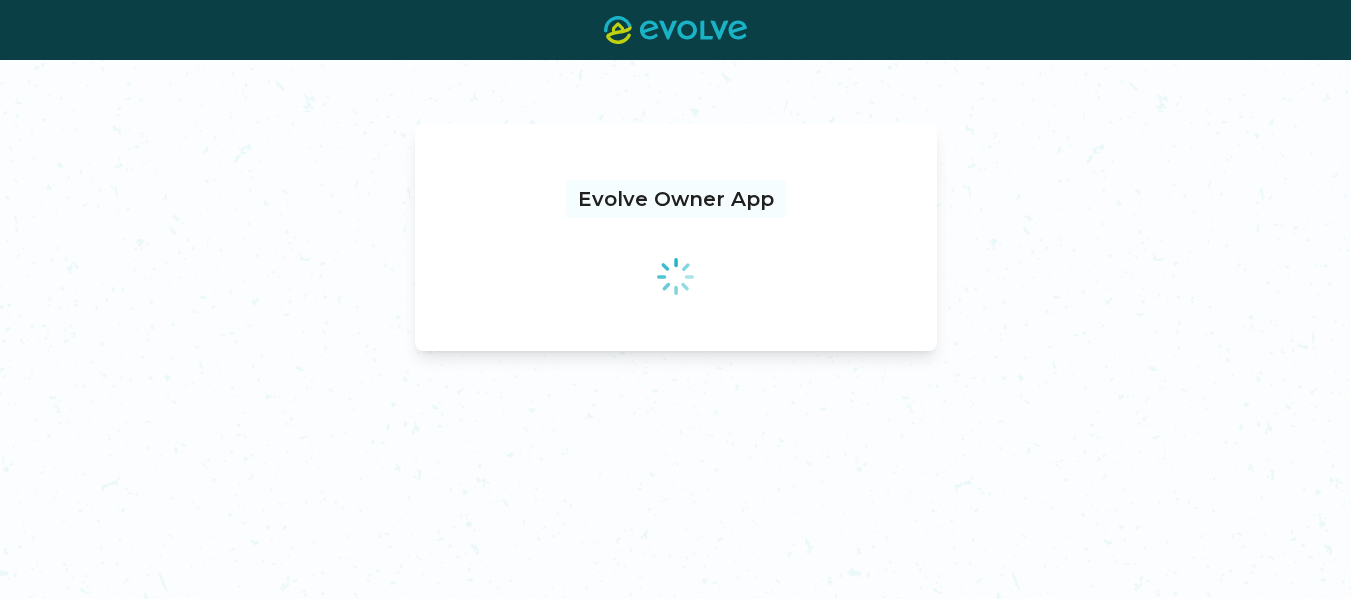 scroll, scrollTop: 0, scrollLeft: 0, axis: both 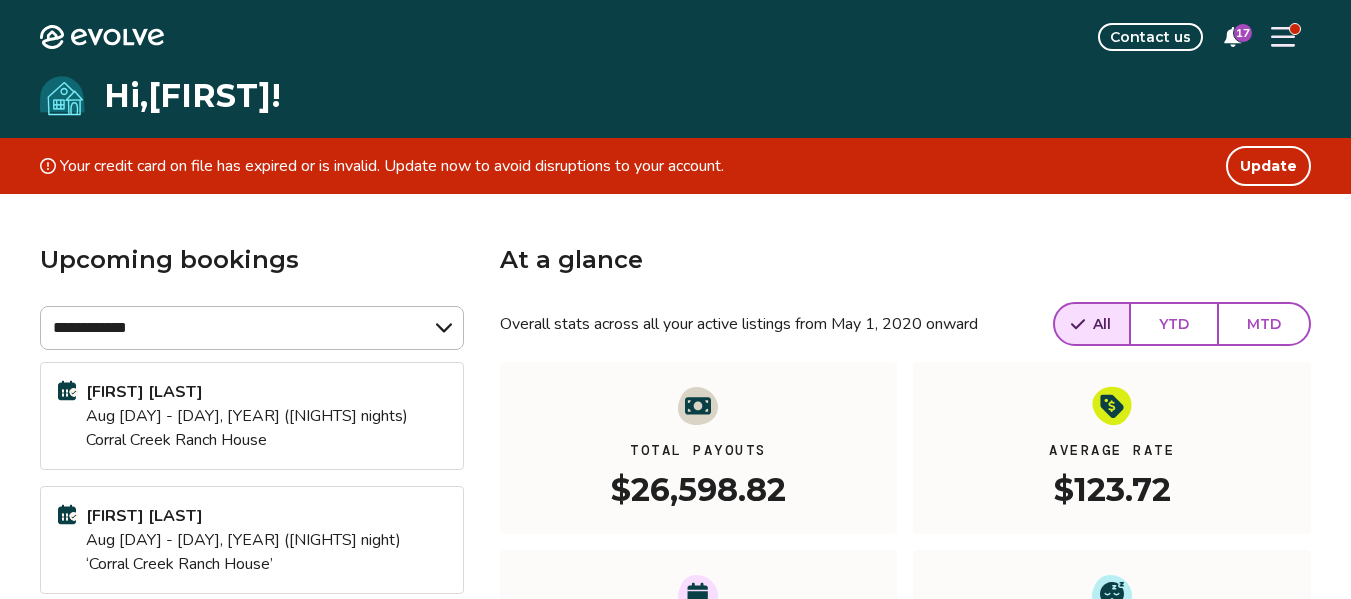 click on "[FIRST] [LAST] Aug [DAY] - [DAY], [YEAR] ([NIGHTS] nights) Corral Creek Cow Camp" at bounding box center [252, 416] 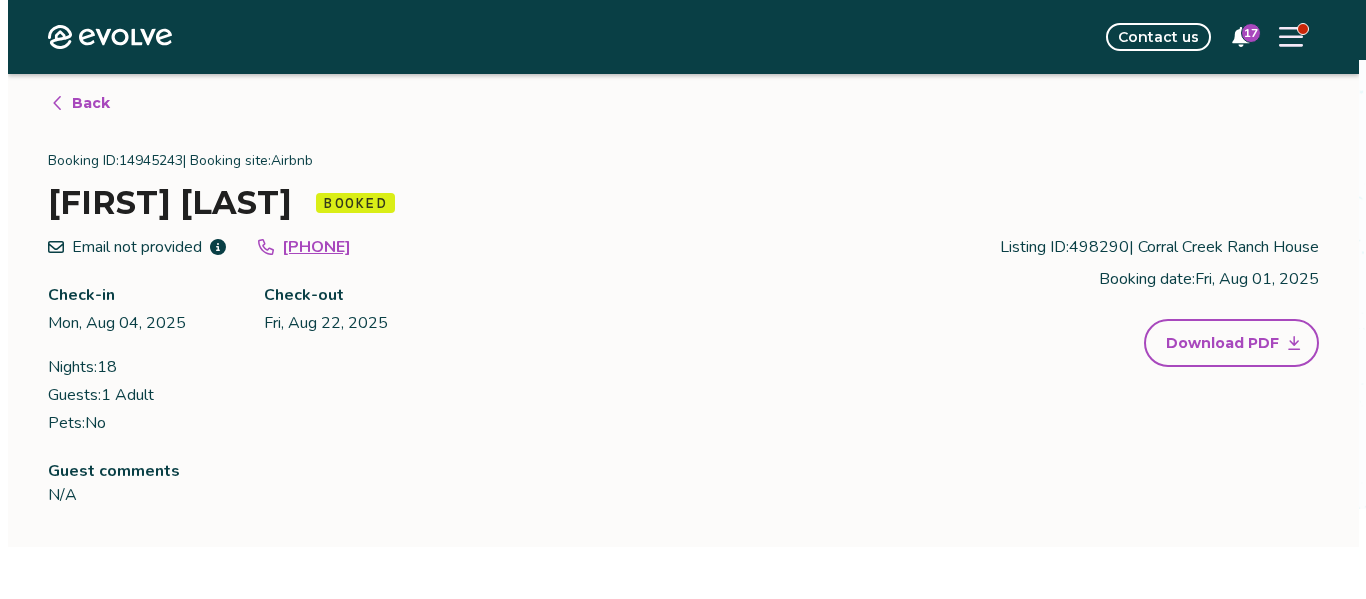 scroll, scrollTop: 0, scrollLeft: 0, axis: both 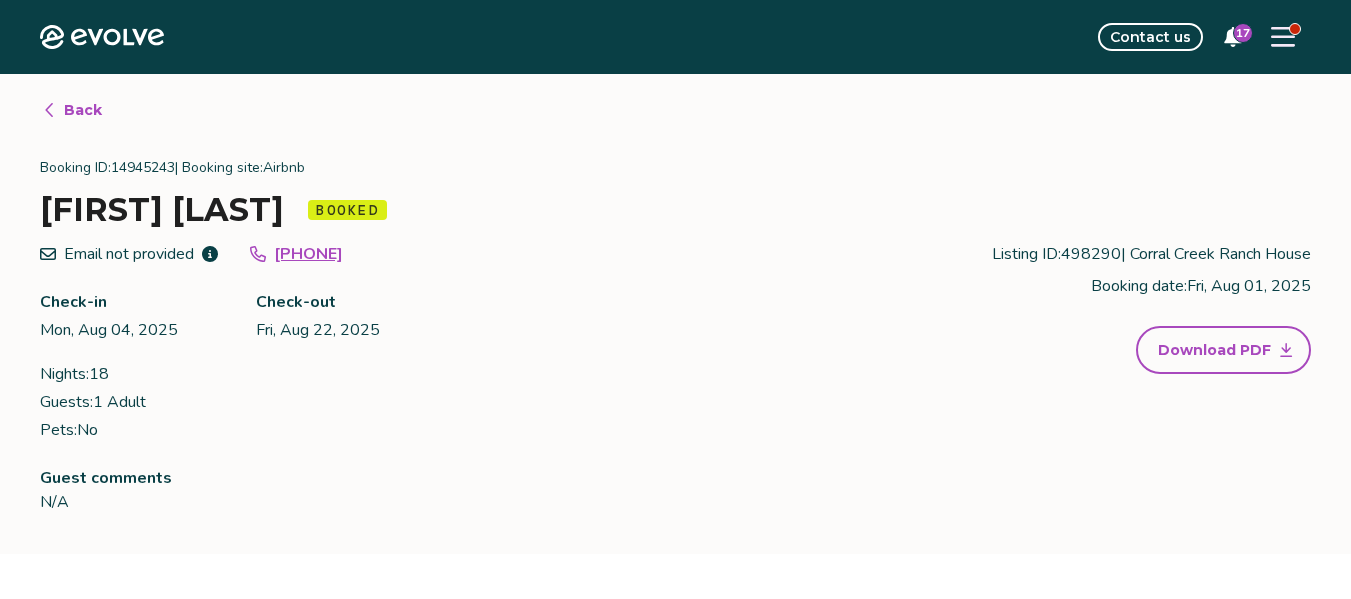 click on "Back" at bounding box center [72, 110] 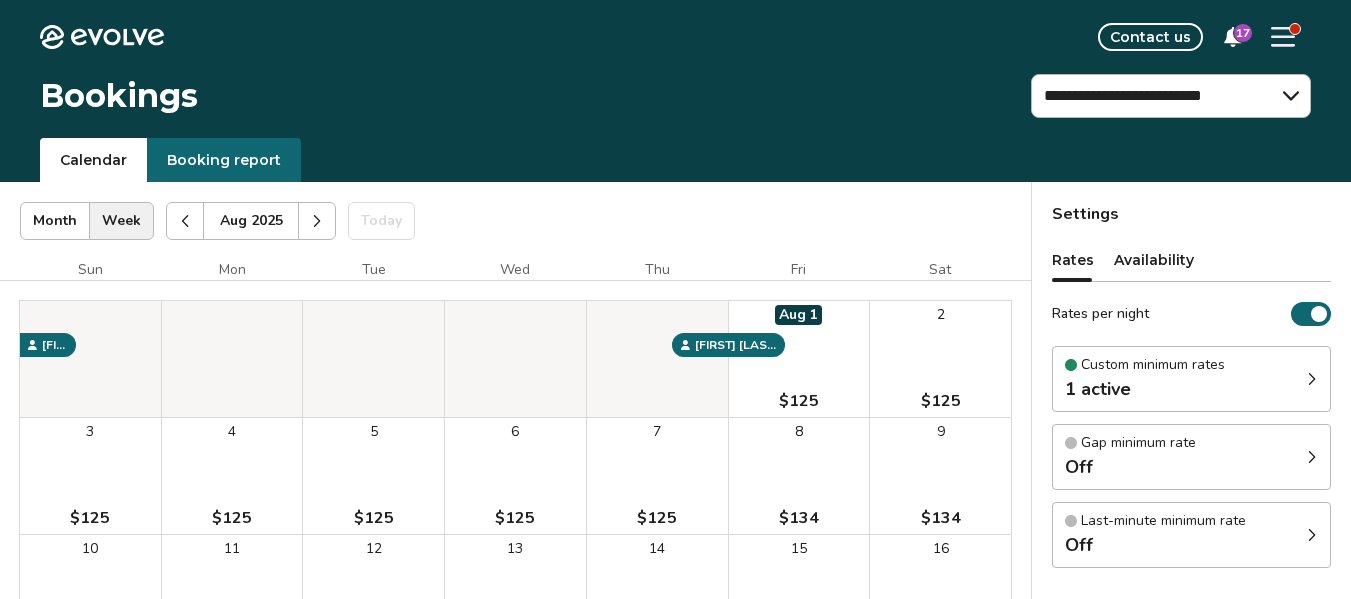 click on "2 $125" at bounding box center (940, 359) 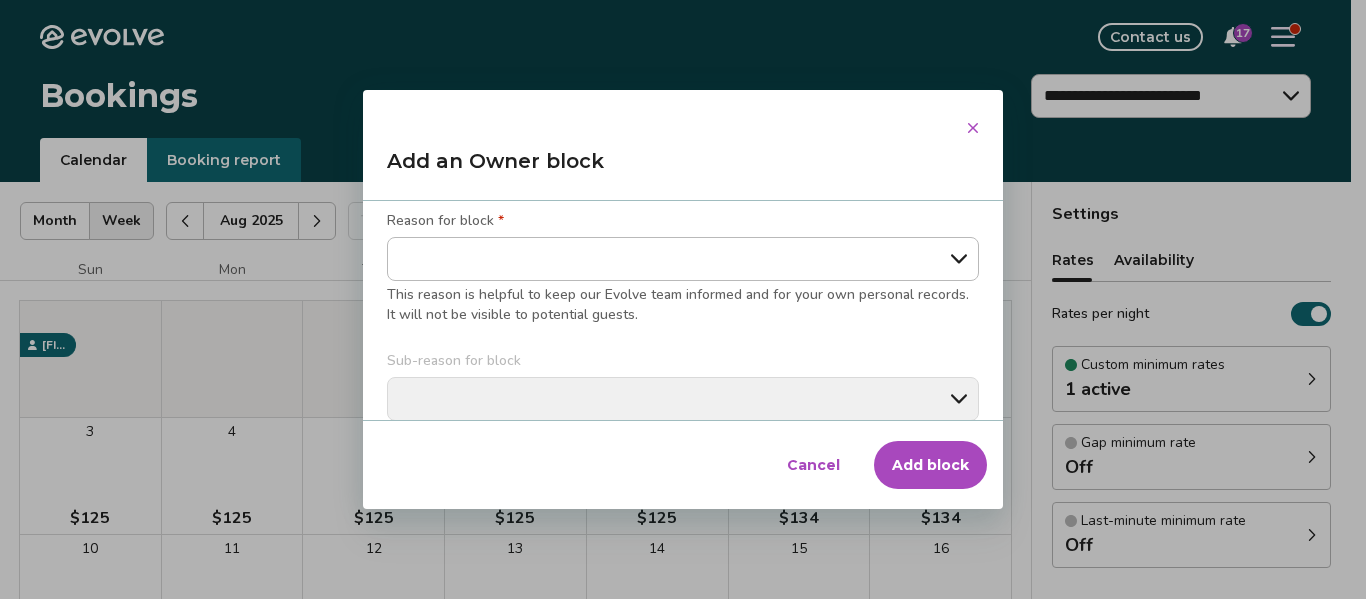 scroll, scrollTop: 100, scrollLeft: 0, axis: vertical 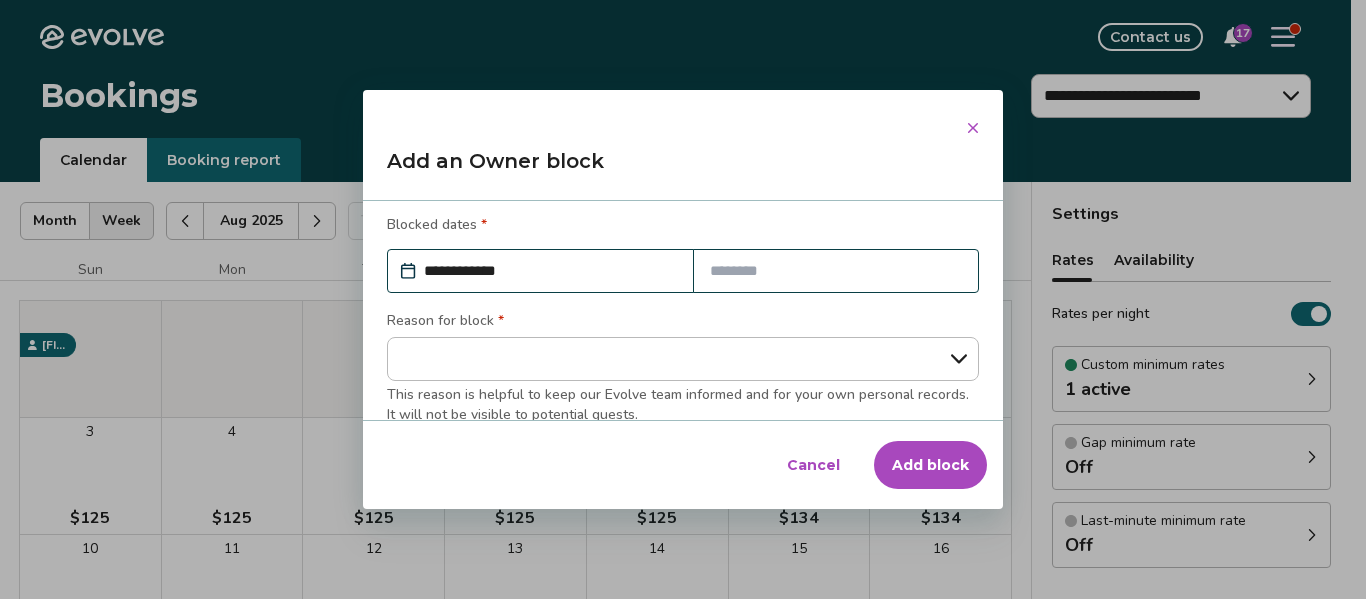 click at bounding box center (836, 271) 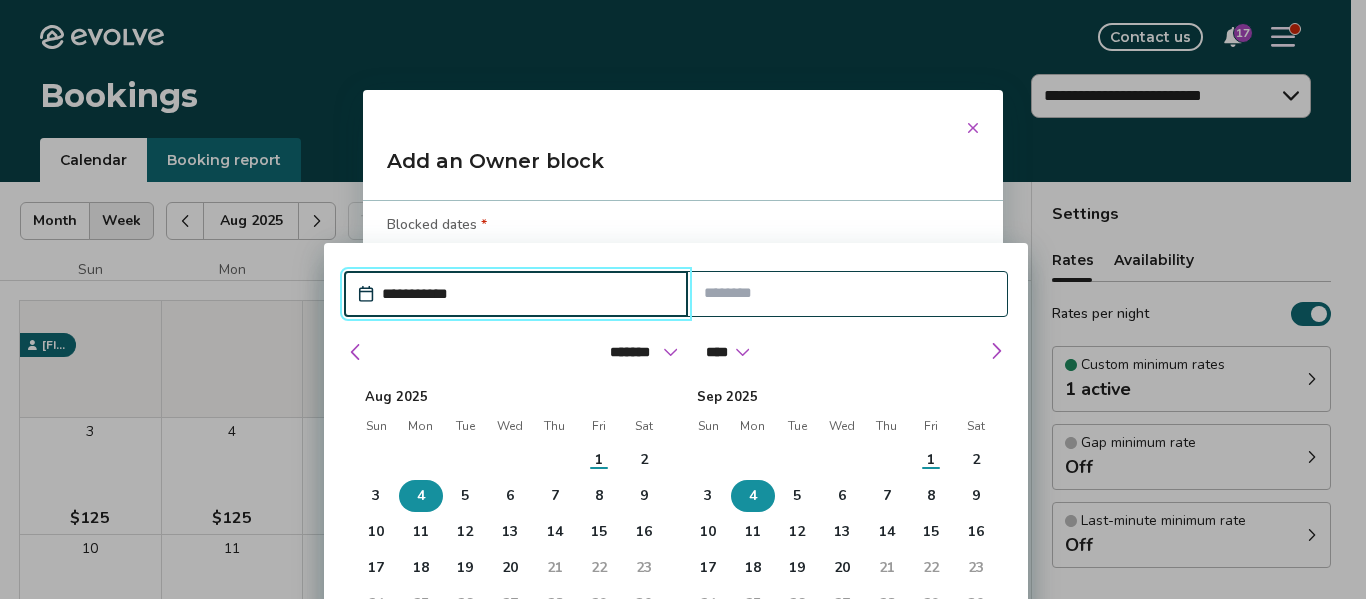 click on "4" at bounding box center [421, 496] 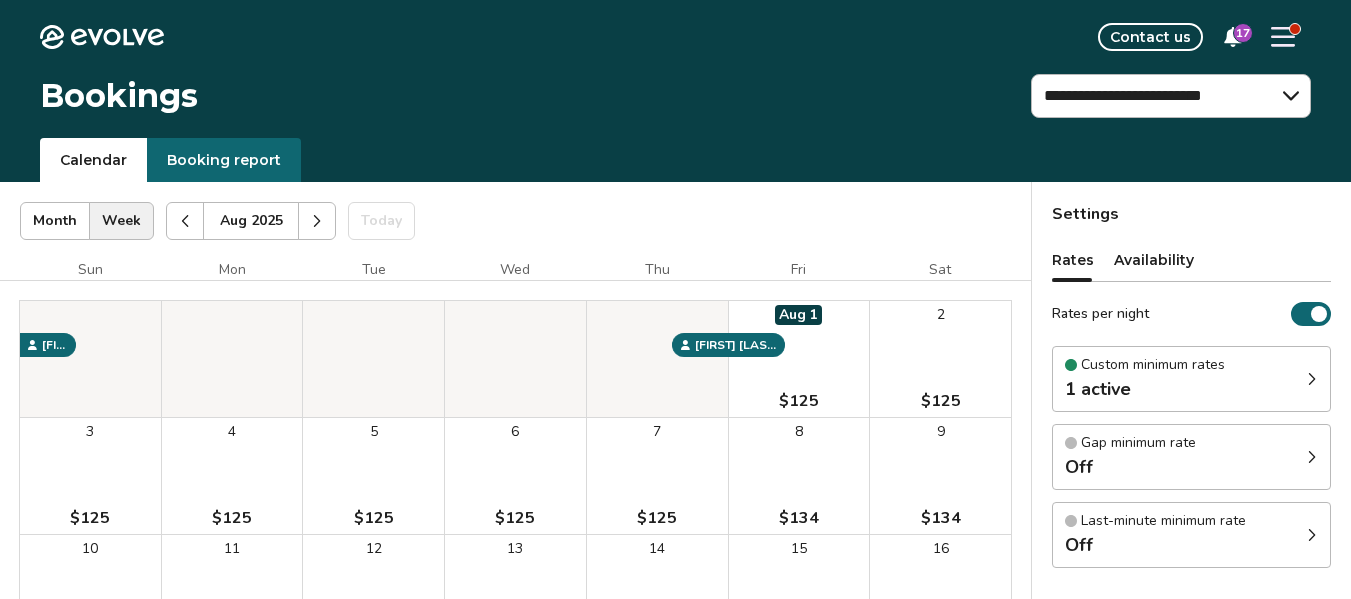drag, startPoint x: 1362, startPoint y: 171, endPoint x: 1363, endPoint y: 314, distance: 143.0035 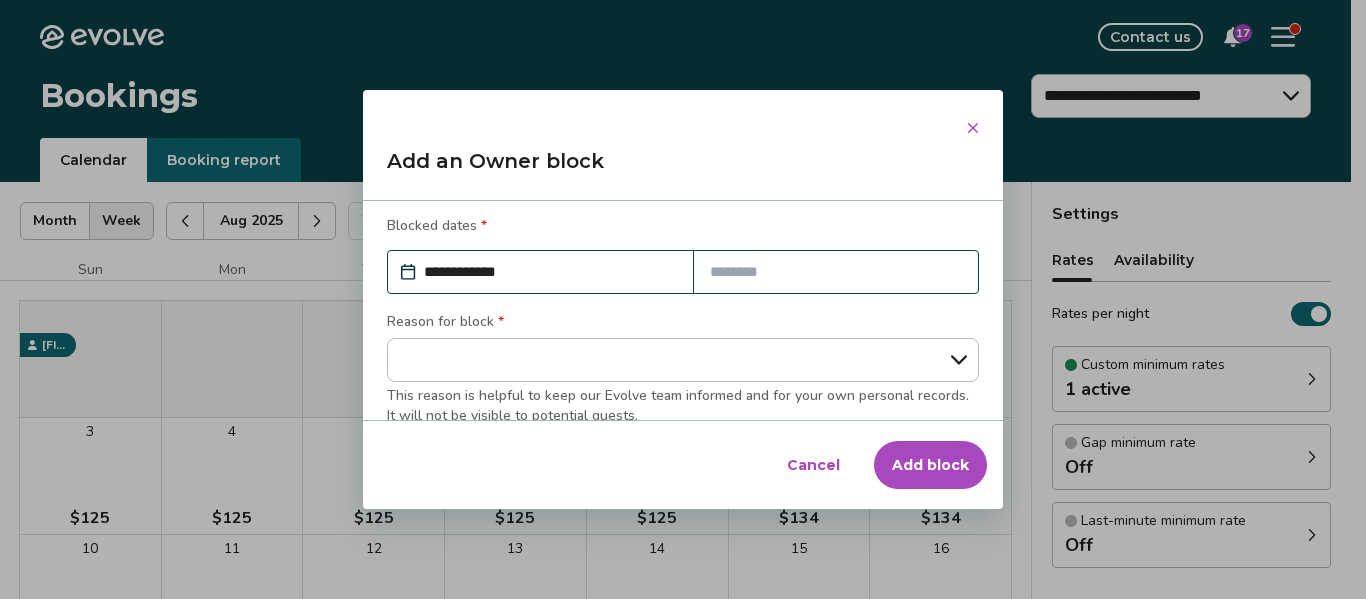 scroll, scrollTop: 100, scrollLeft: 0, axis: vertical 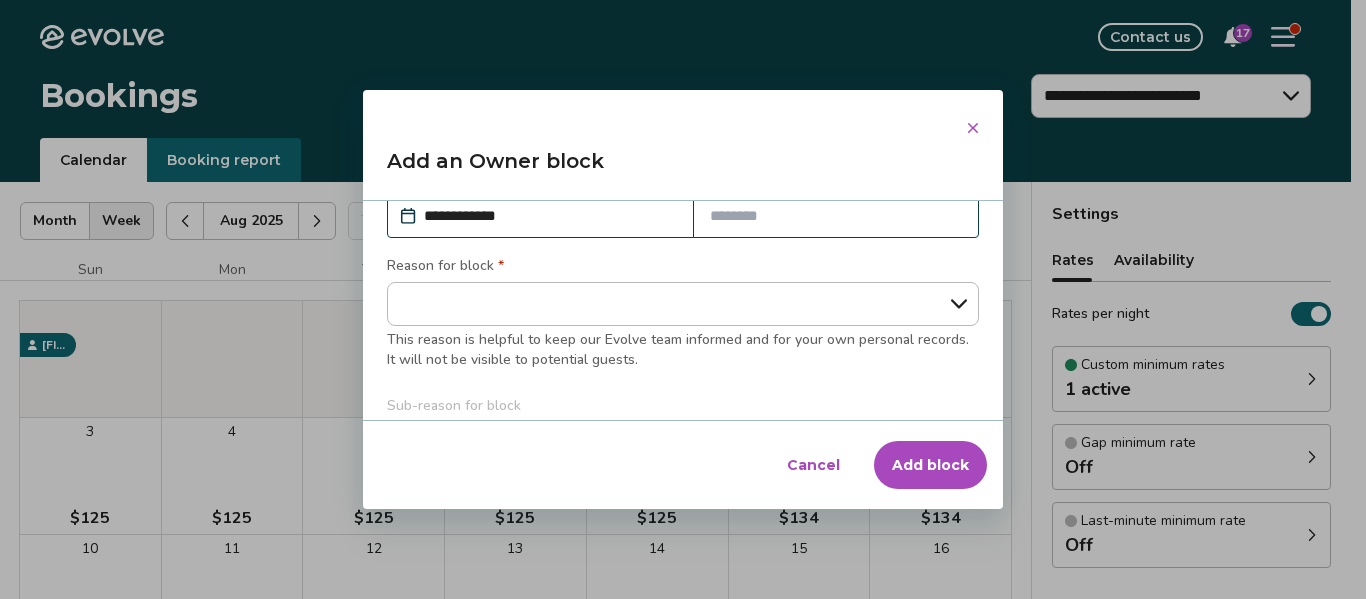 click at bounding box center (836, 216) 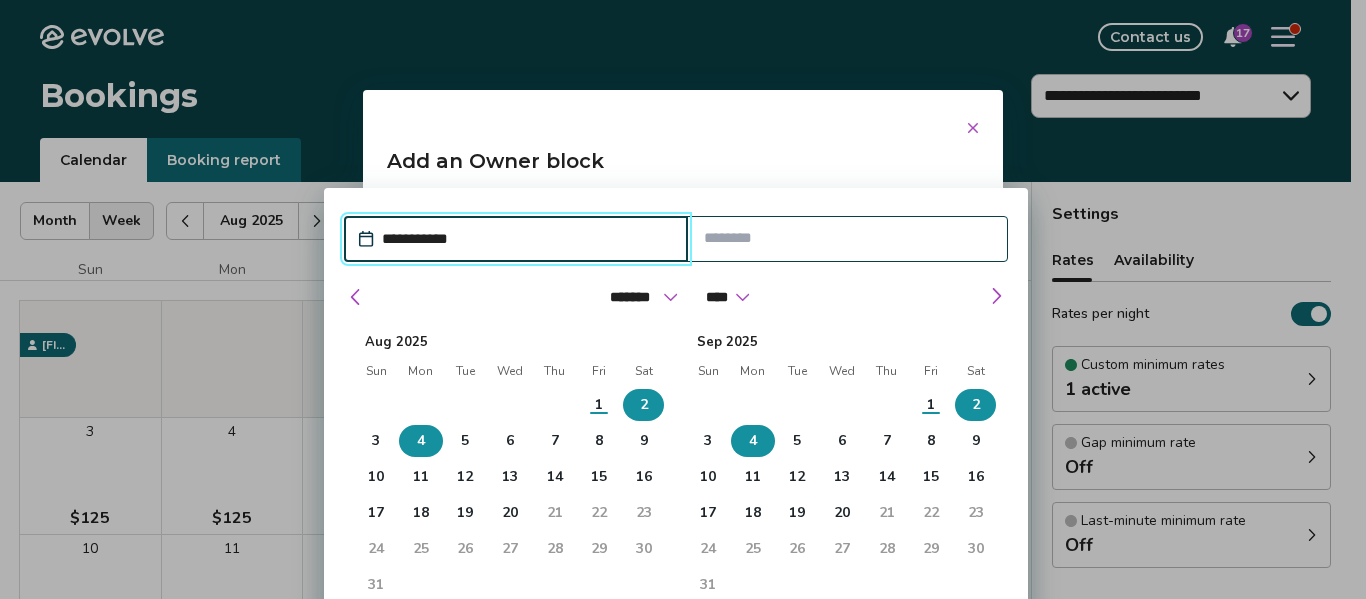 click on "4" at bounding box center [421, 441] 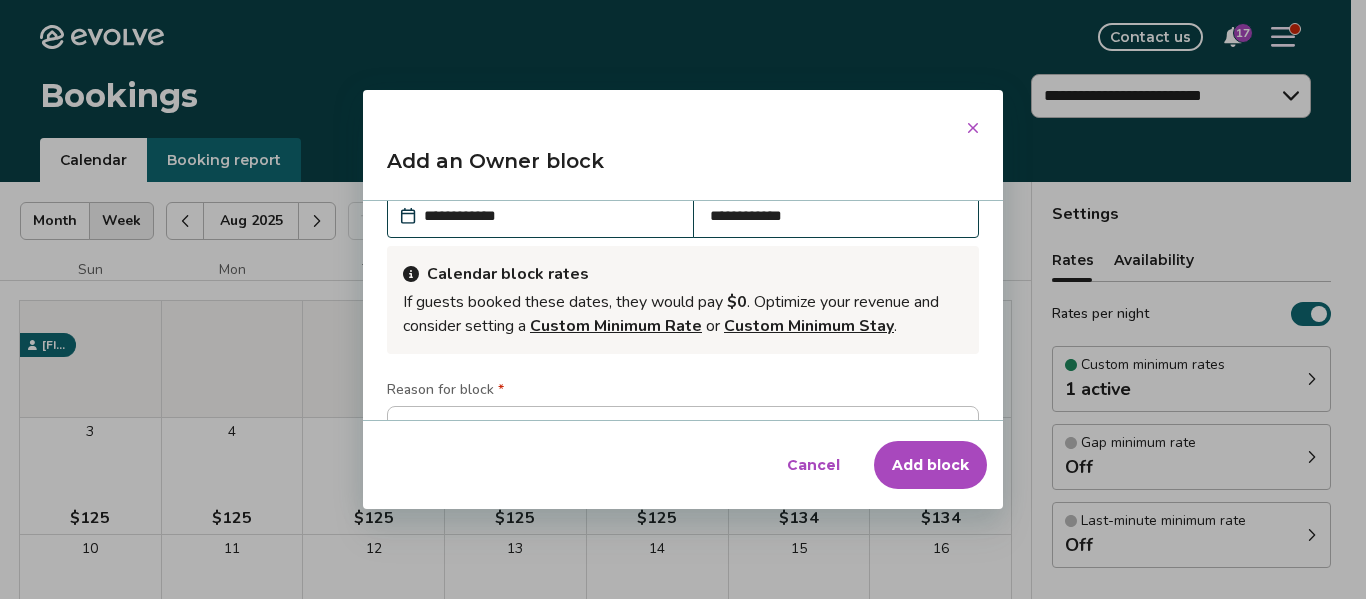click on "Add an Owner block" at bounding box center [683, 169] 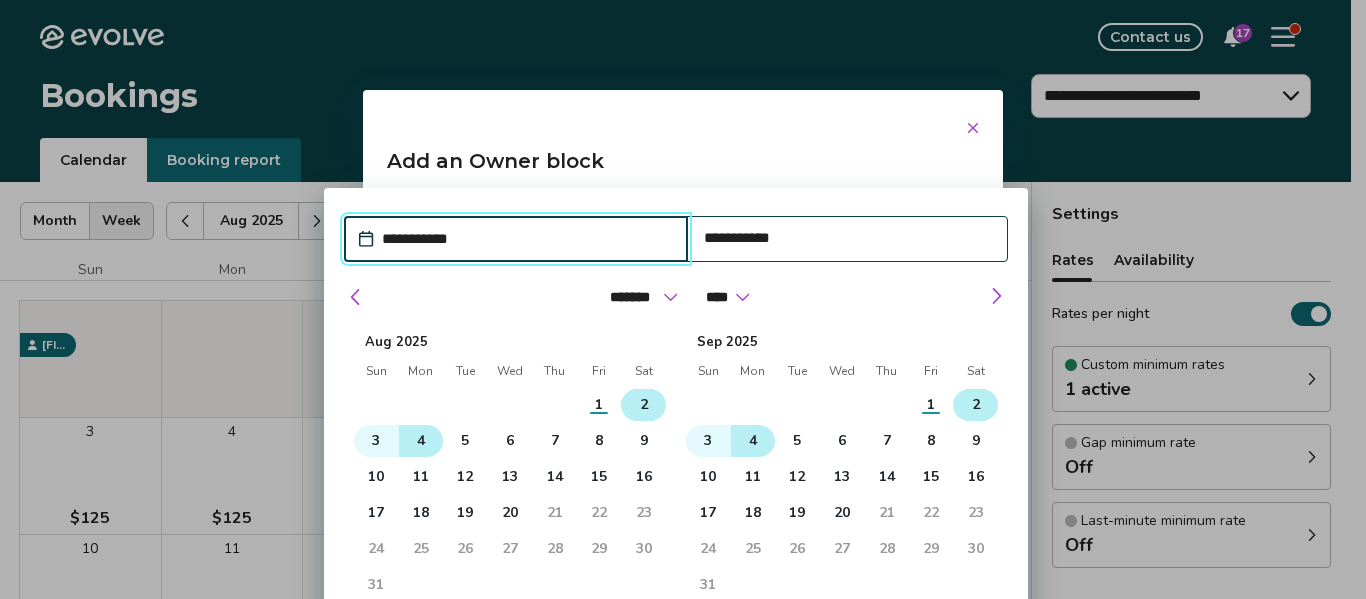 click on "2" at bounding box center (644, 405) 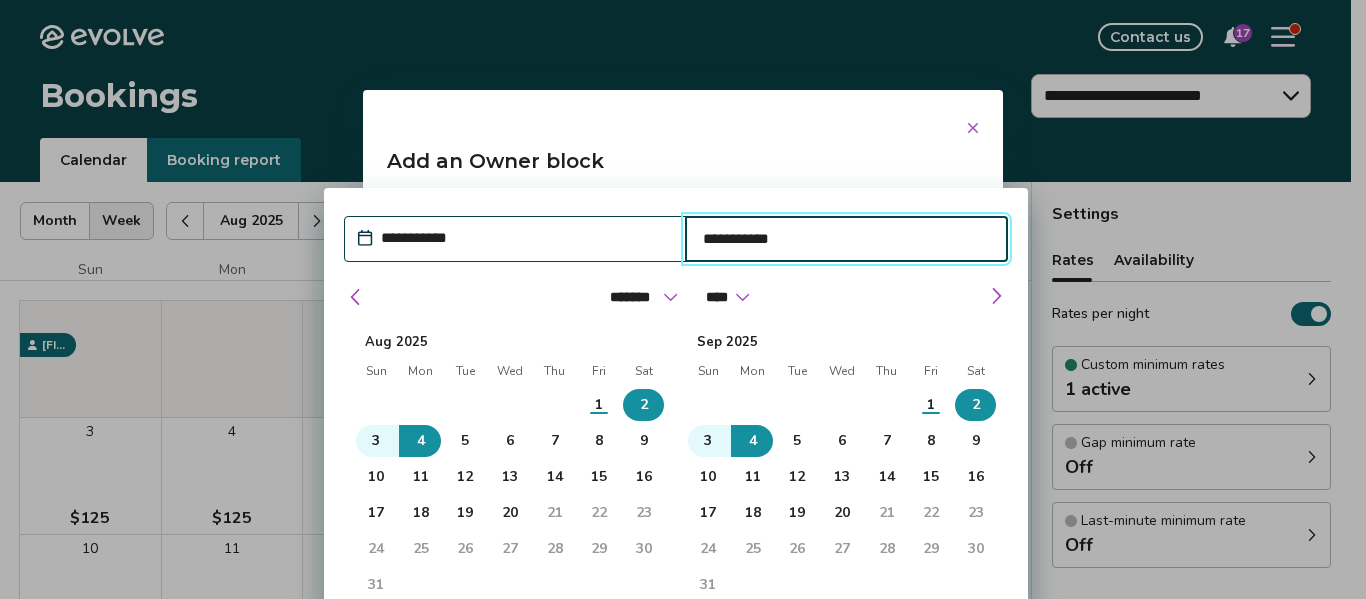 click on "**********" at bounding box center [683, 299] 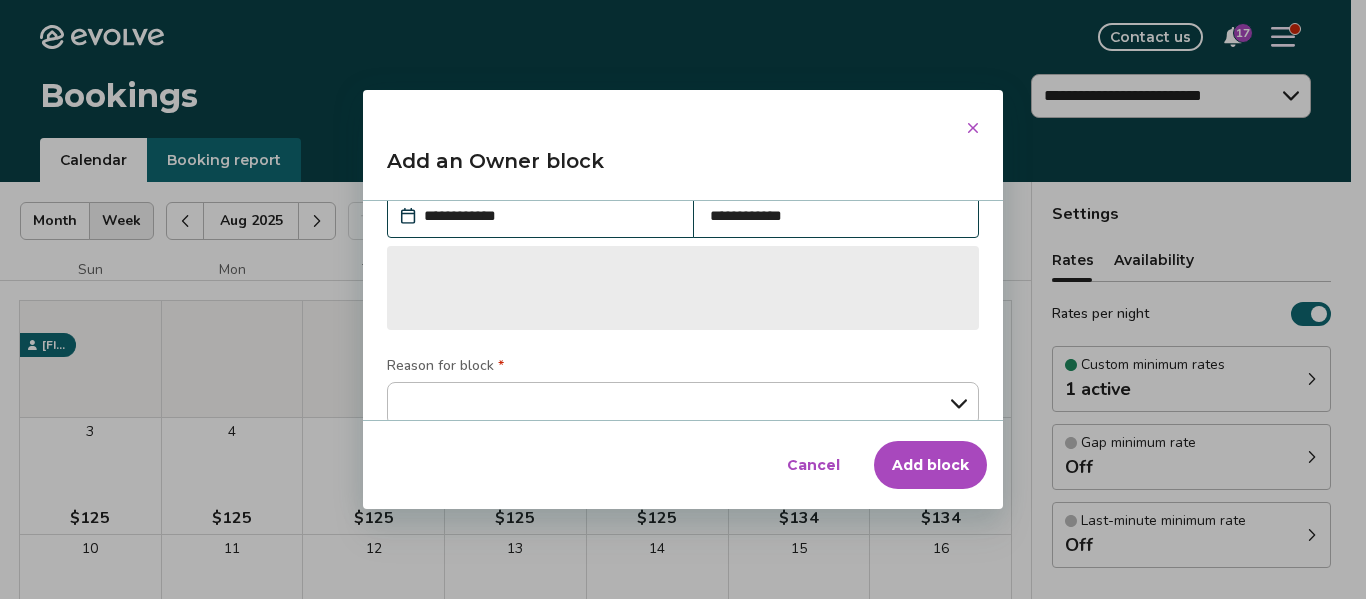 type on "*" 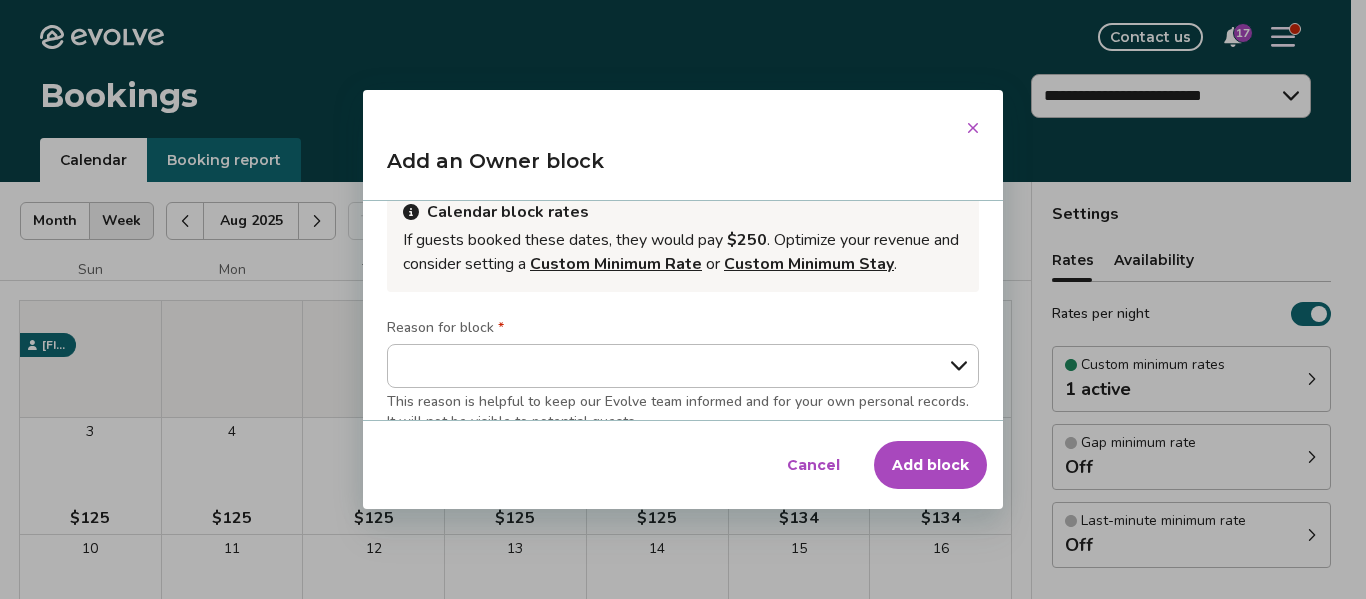 scroll, scrollTop: 255, scrollLeft: 0, axis: vertical 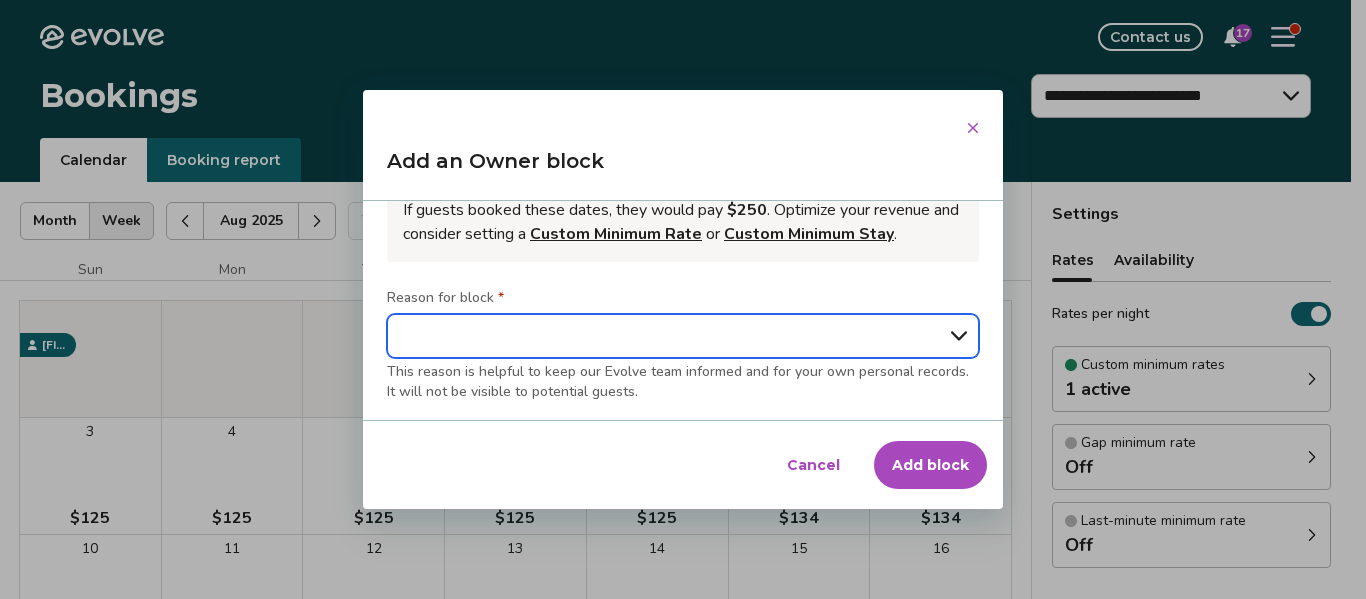 click on "**********" at bounding box center (683, 336) 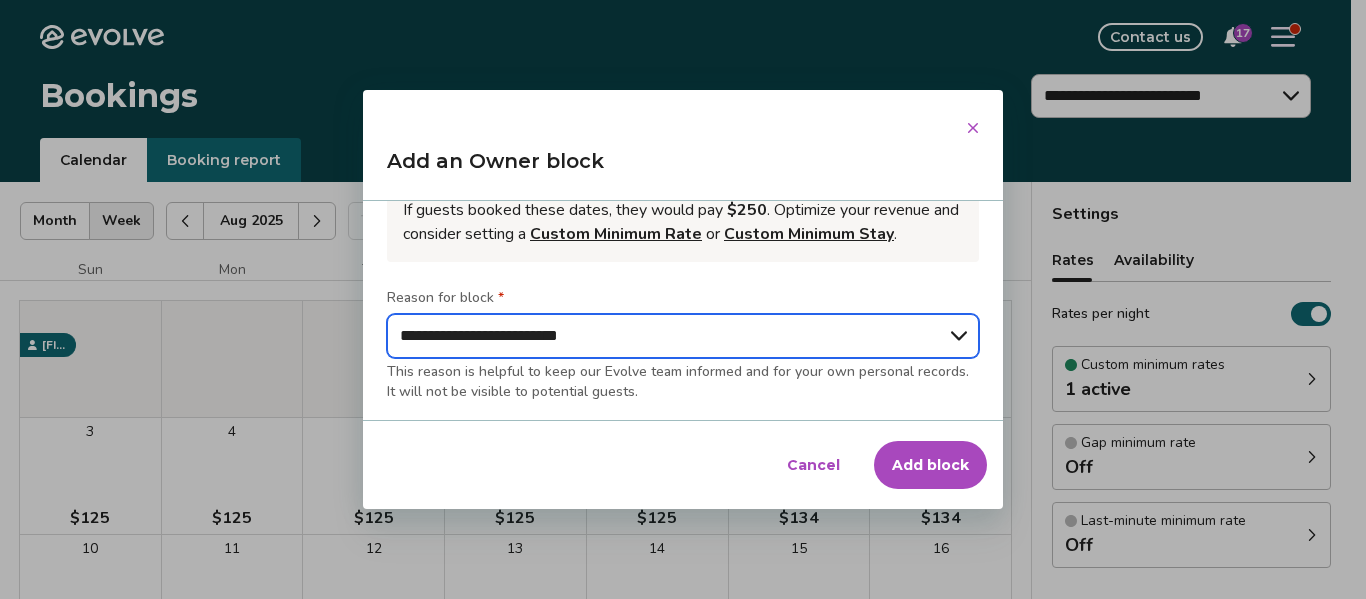 click on "**********" at bounding box center (683, 336) 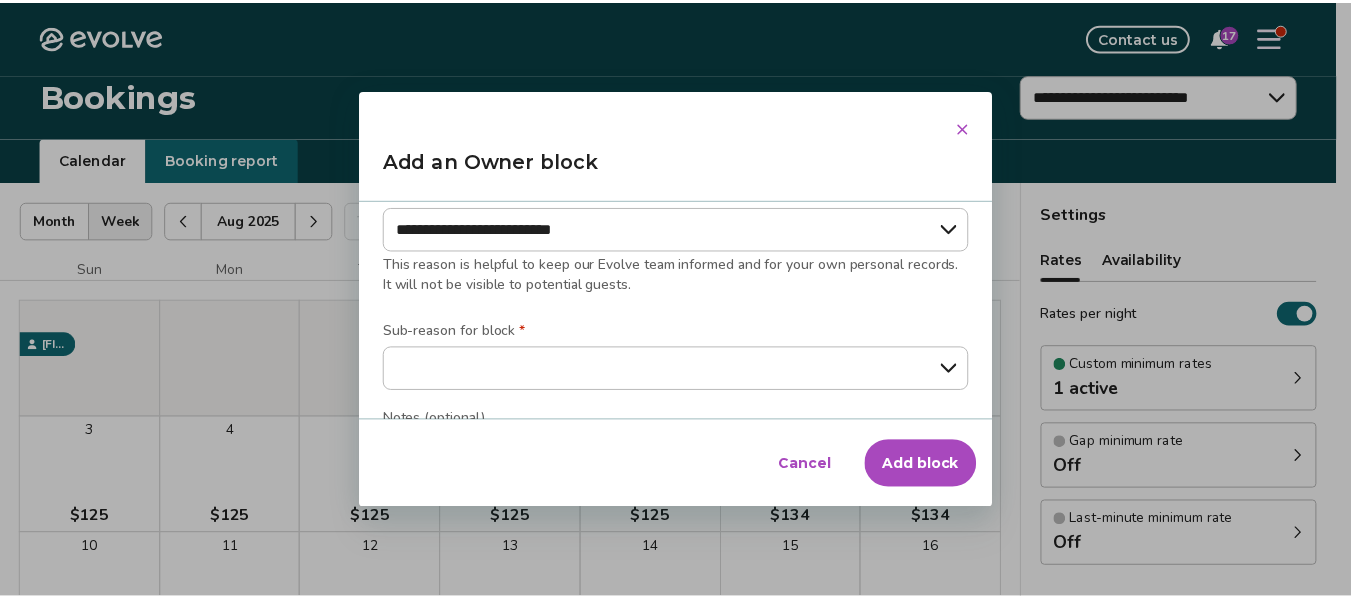 scroll, scrollTop: 388, scrollLeft: 0, axis: vertical 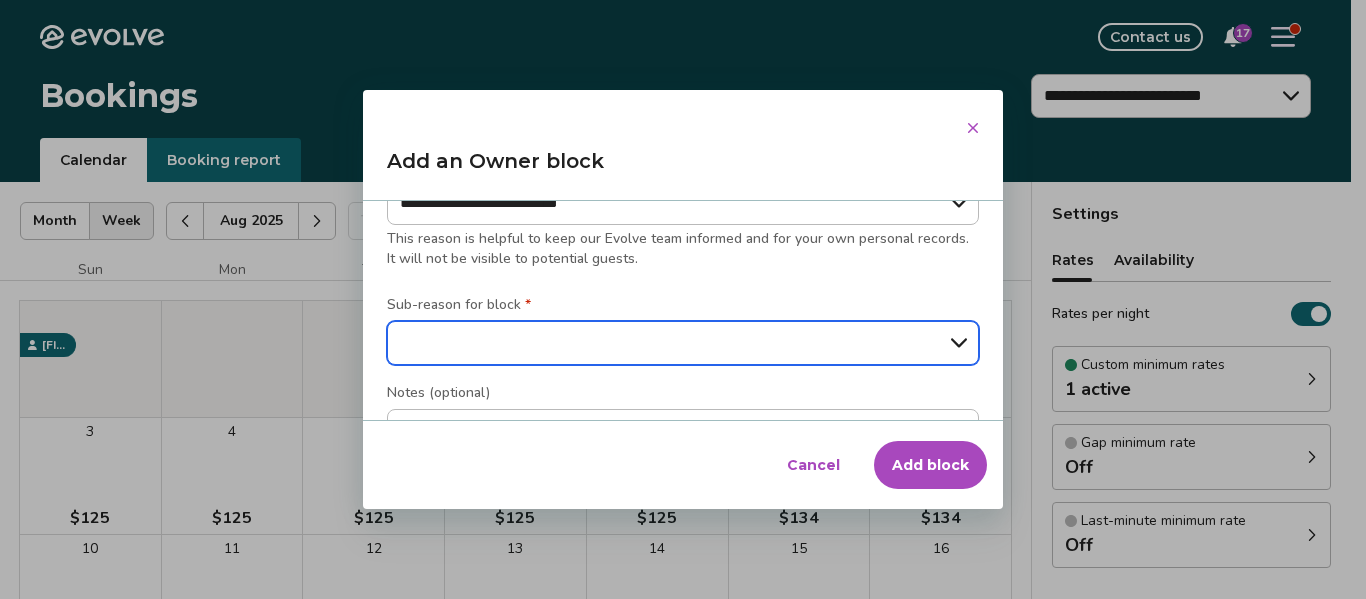 click on "**********" at bounding box center (683, 343) 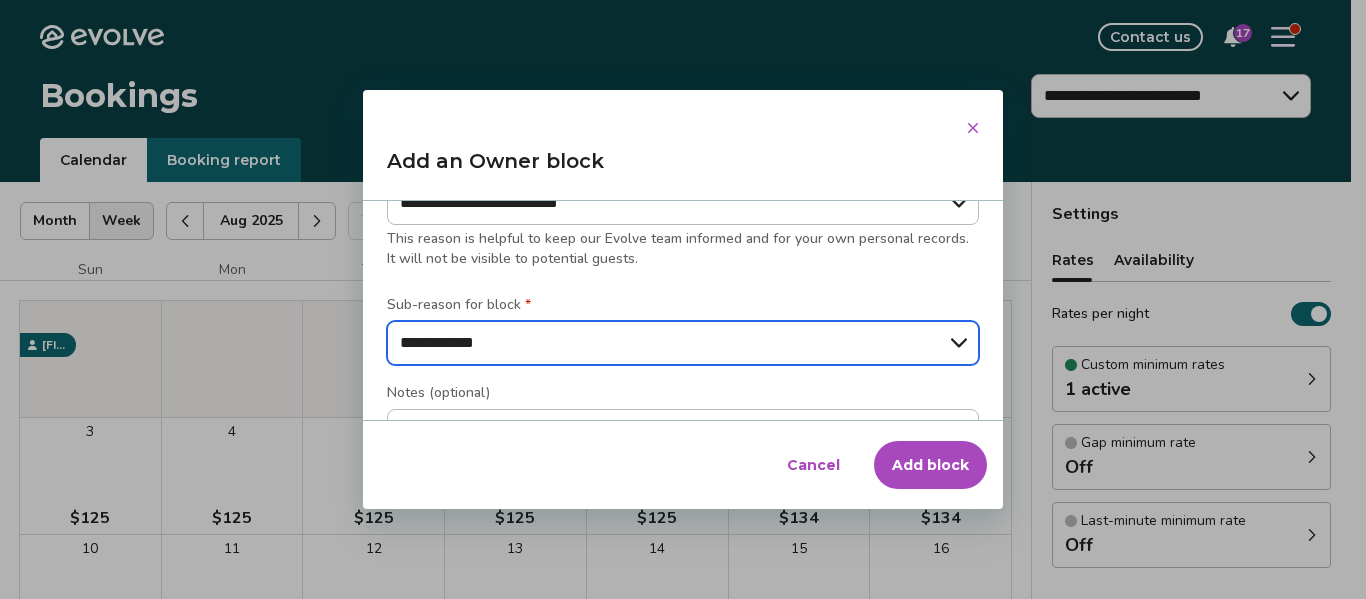 click on "**********" at bounding box center (683, 343) 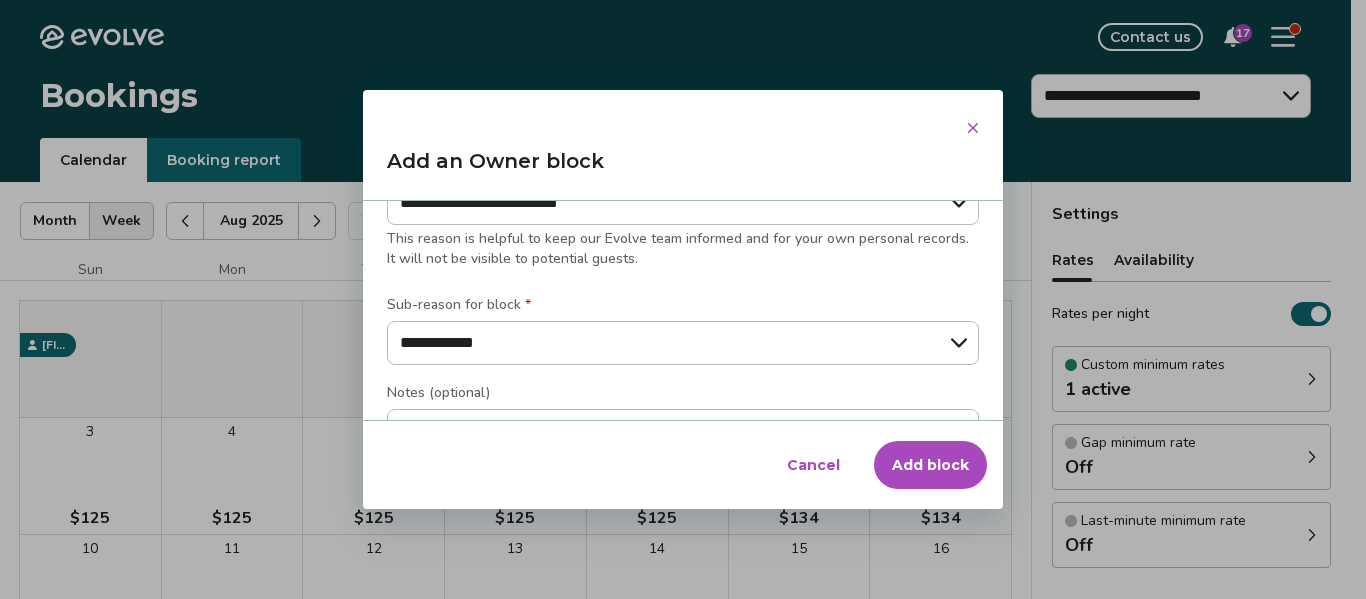 click on "Add block" at bounding box center (930, 465) 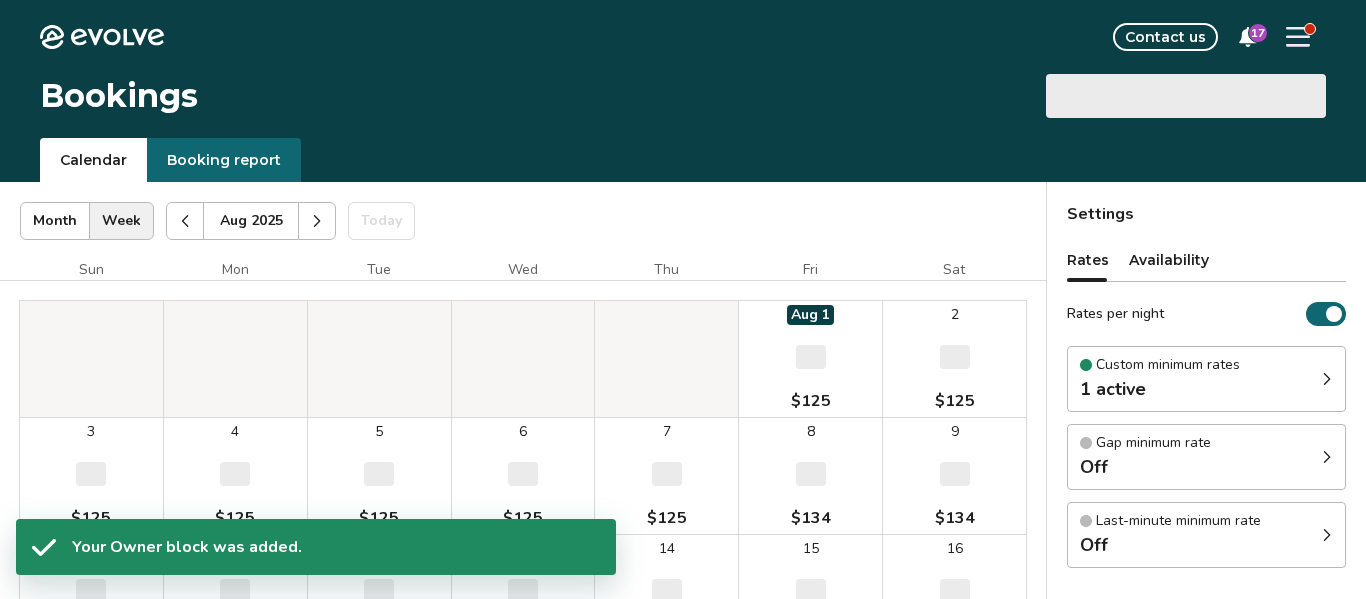 type on "*" 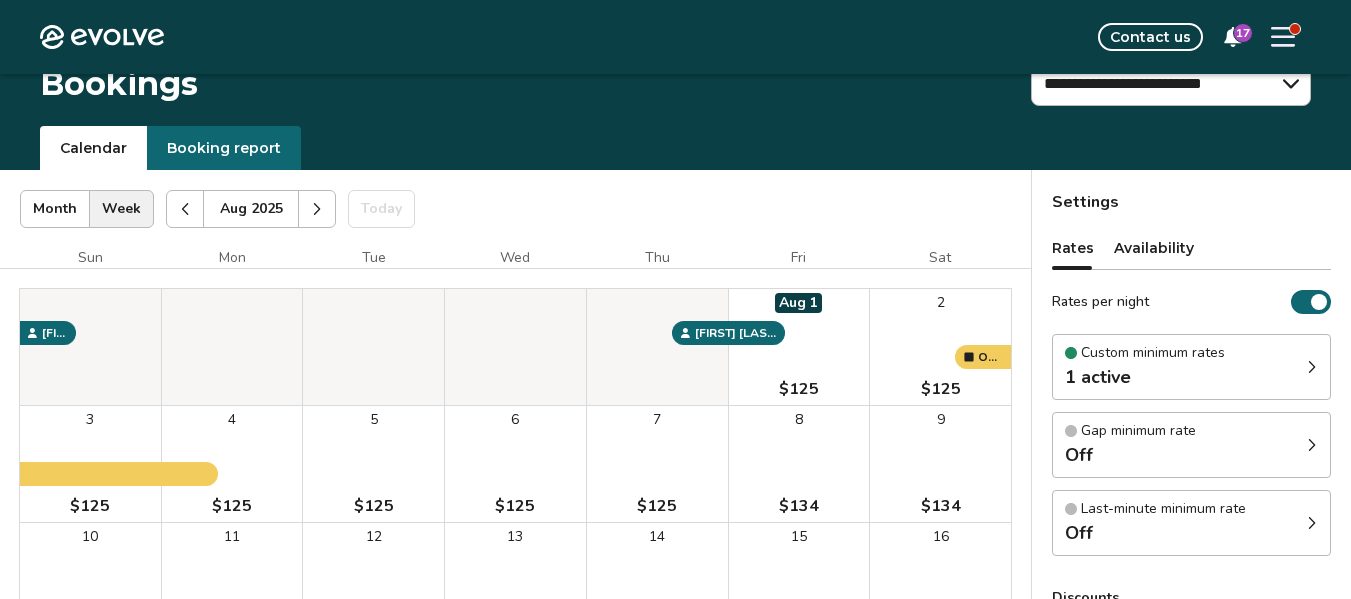 scroll, scrollTop: 0, scrollLeft: 0, axis: both 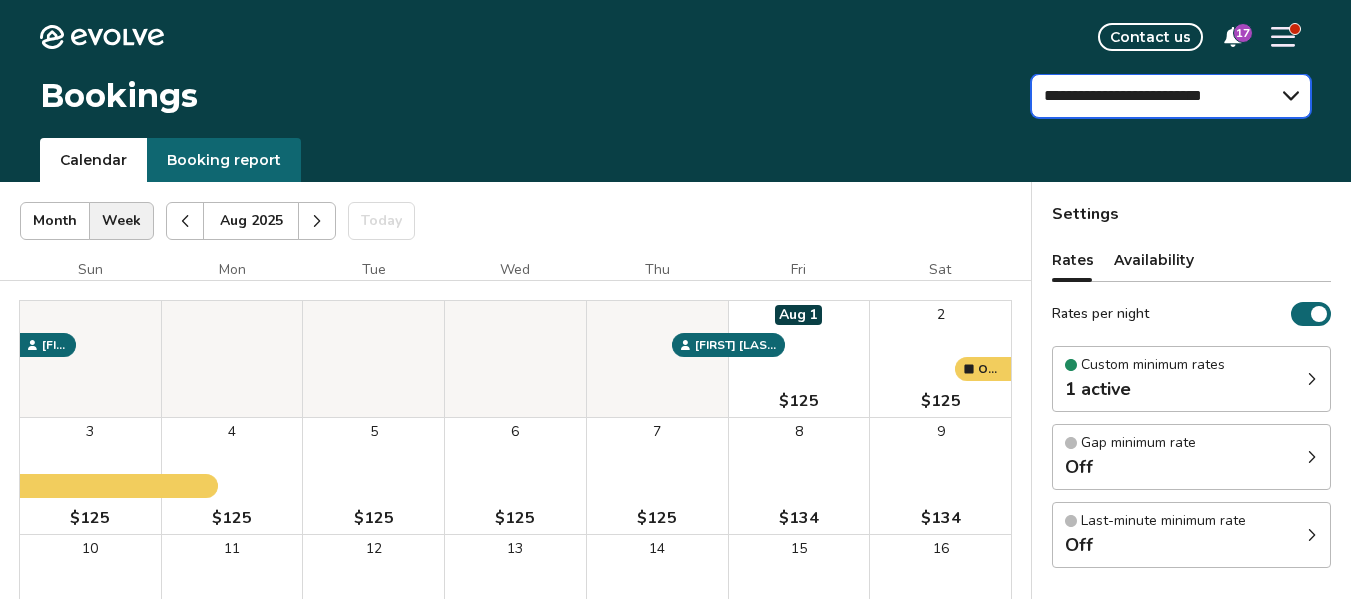 click on "**********" at bounding box center (1171, 96) 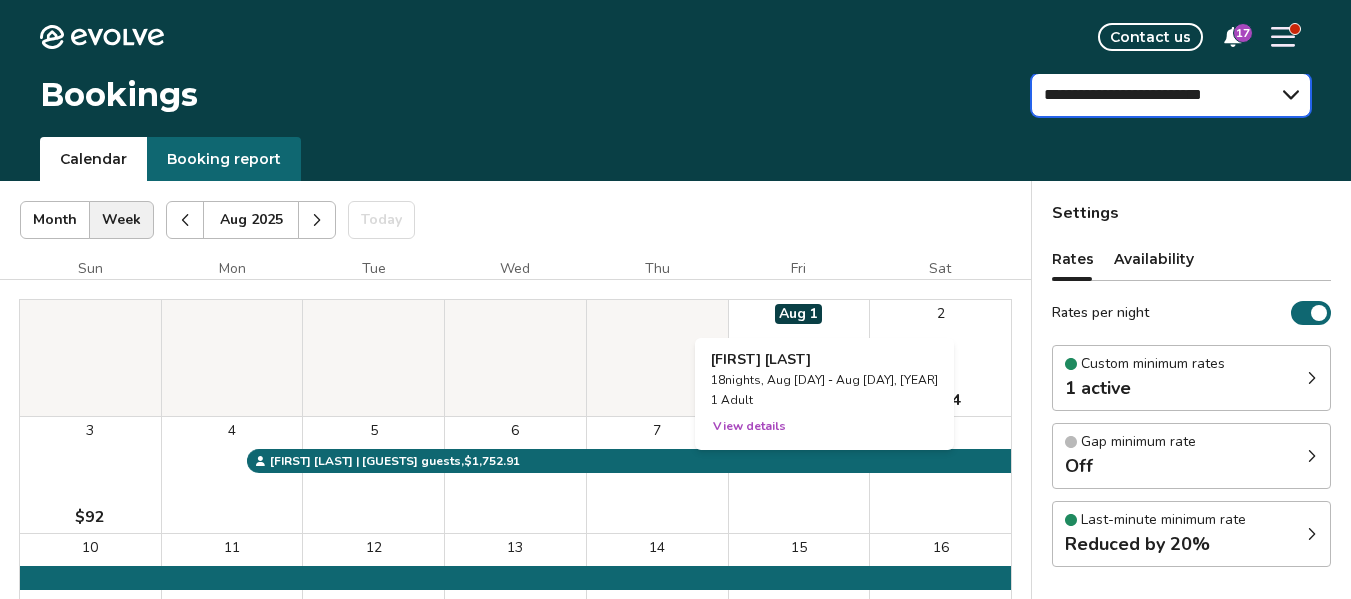 scroll, scrollTop: 0, scrollLeft: 0, axis: both 